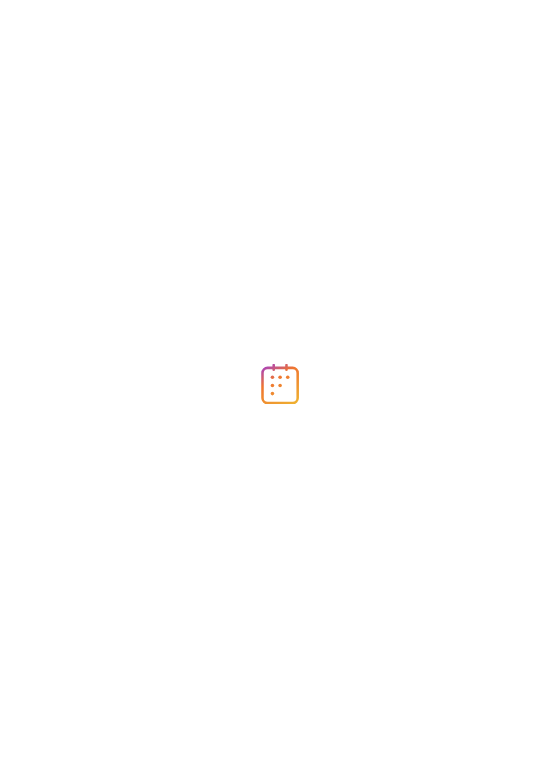 scroll, scrollTop: 0, scrollLeft: 0, axis: both 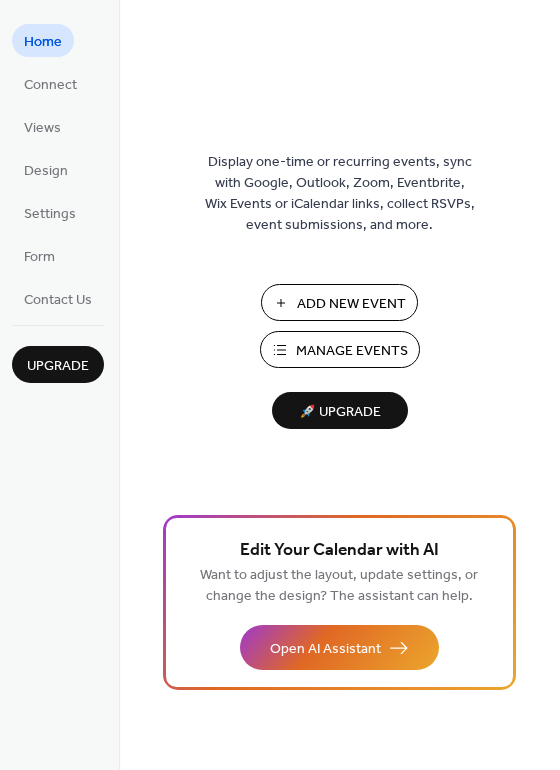 click on "Add New Event" at bounding box center (351, 304) 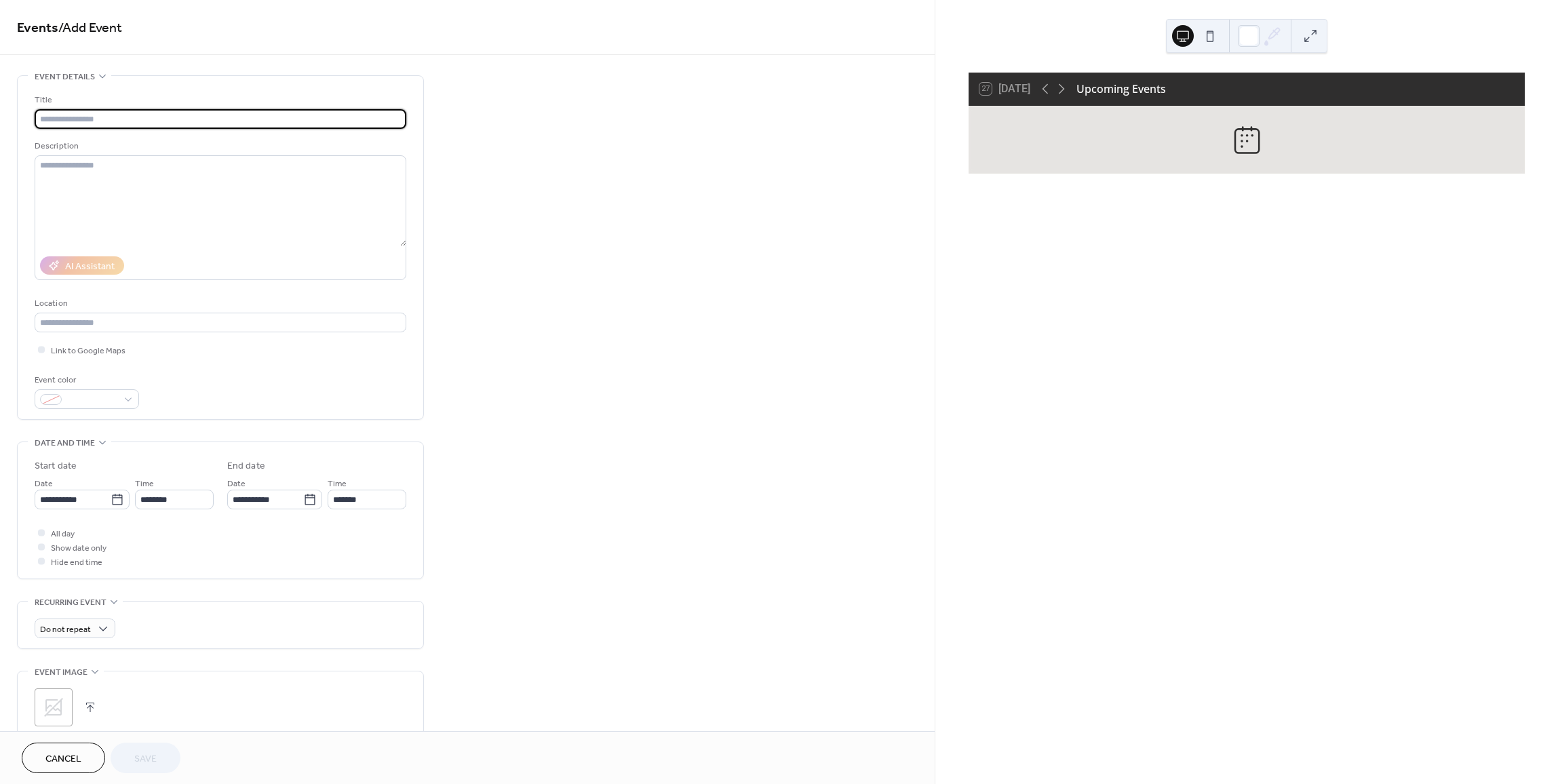 scroll, scrollTop: 0, scrollLeft: 0, axis: both 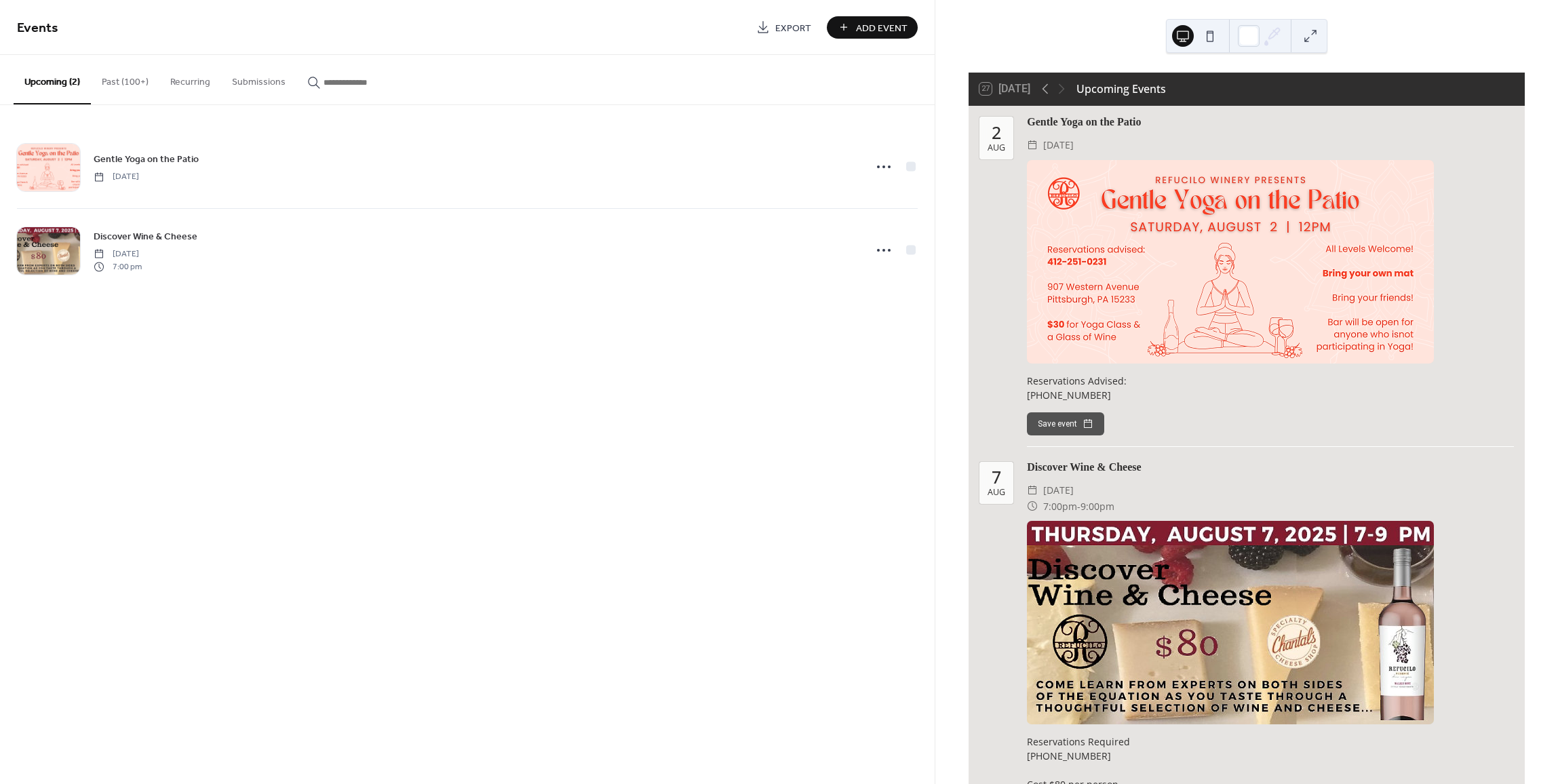 click on "Past (100+)" at bounding box center [125, 79] 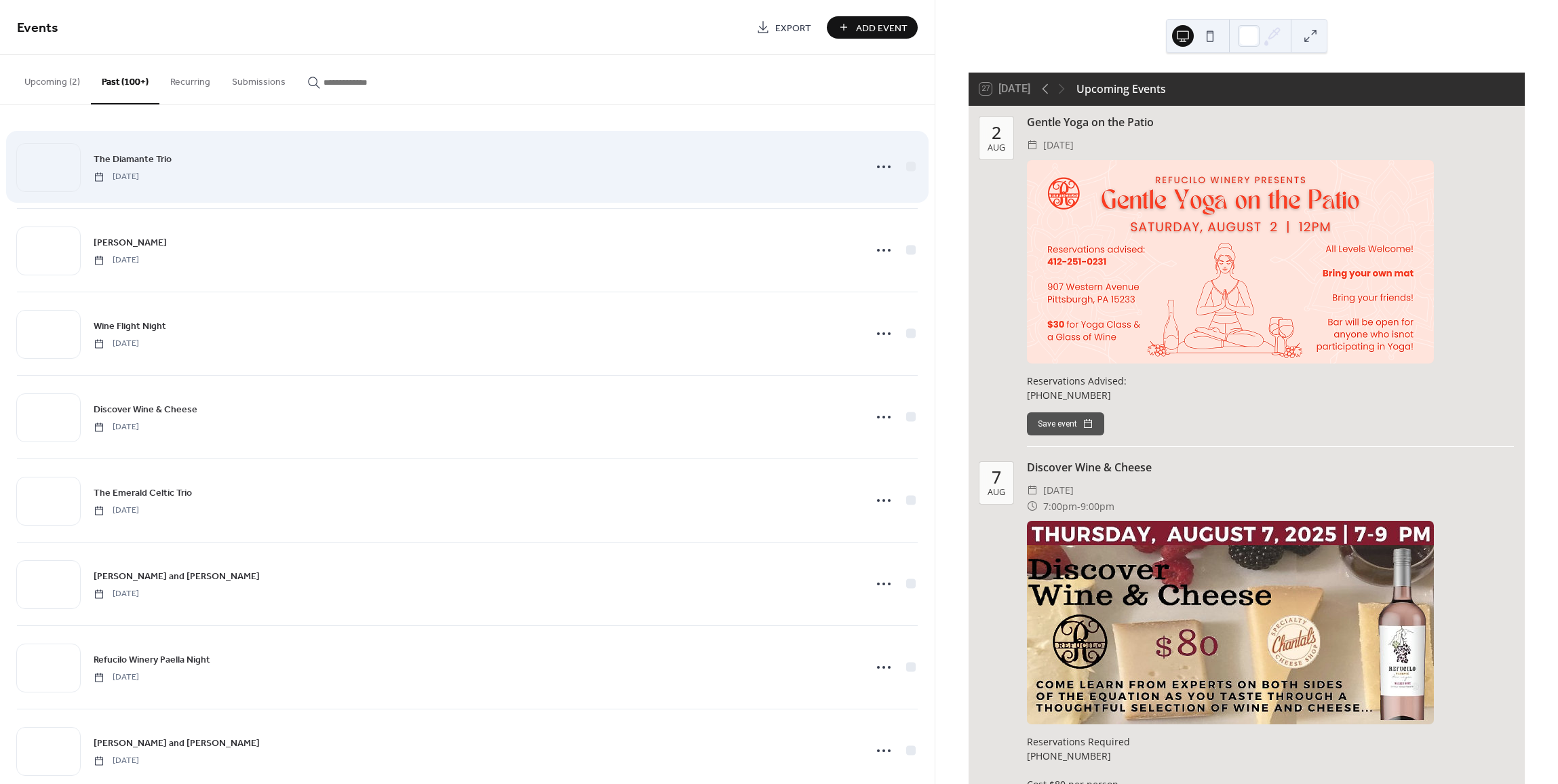 click on "The Diamante Trio" at bounding box center [132, 159] 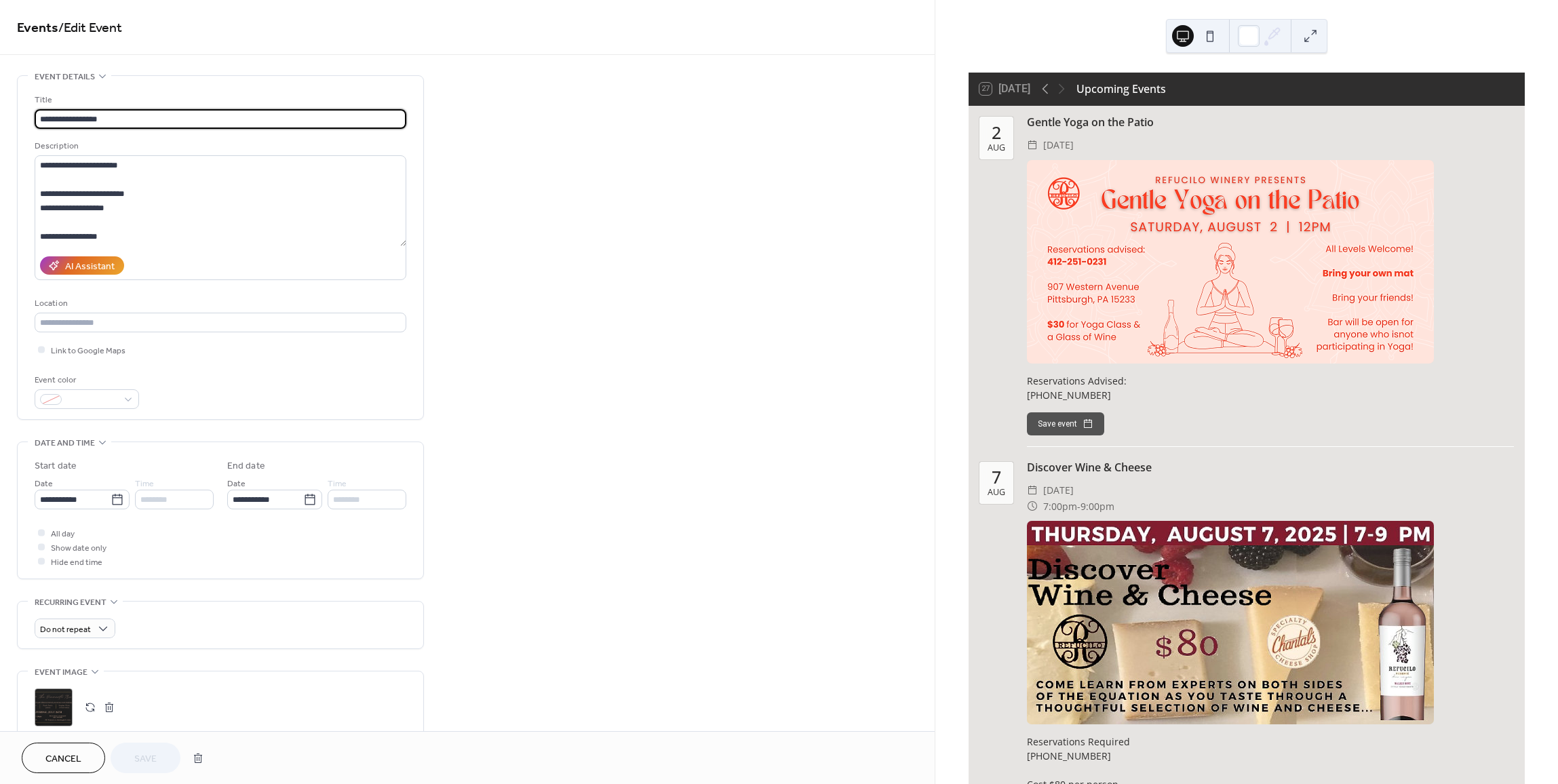 drag, startPoint x: 94, startPoint y: 118, endPoint x: -18, endPoint y: 119, distance: 112.00446 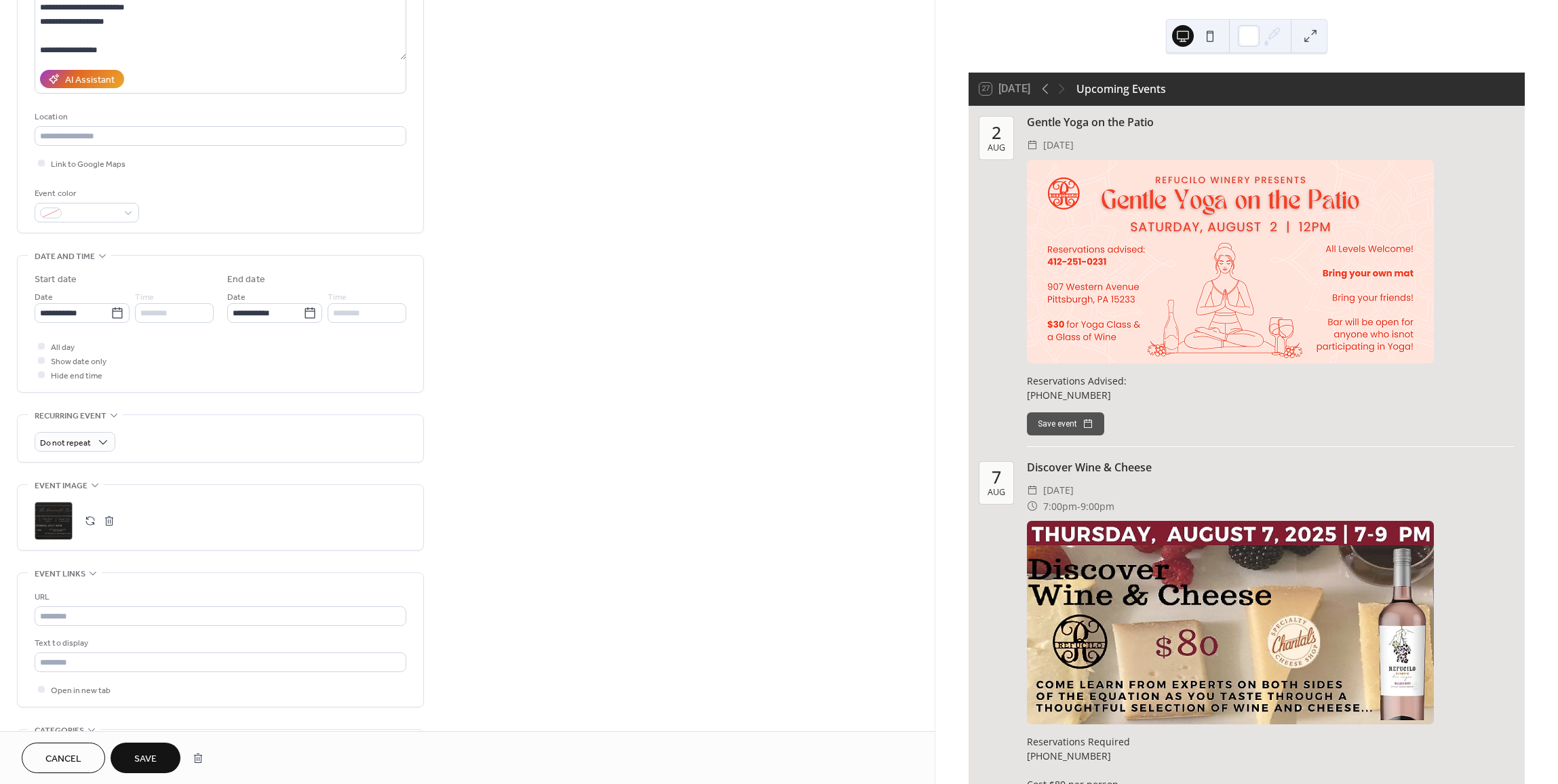 scroll, scrollTop: 203, scrollLeft: 0, axis: vertical 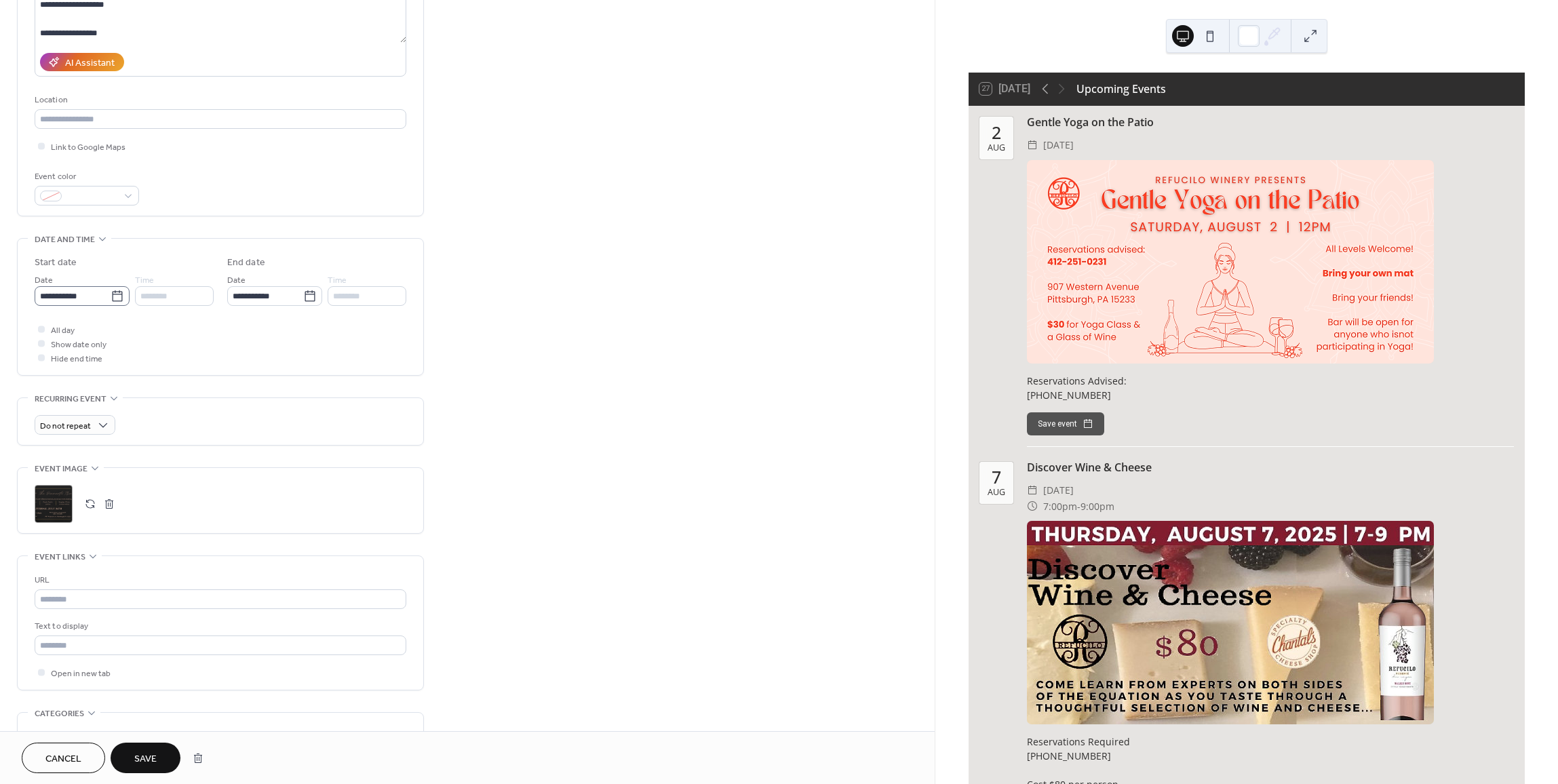 type on "**********" 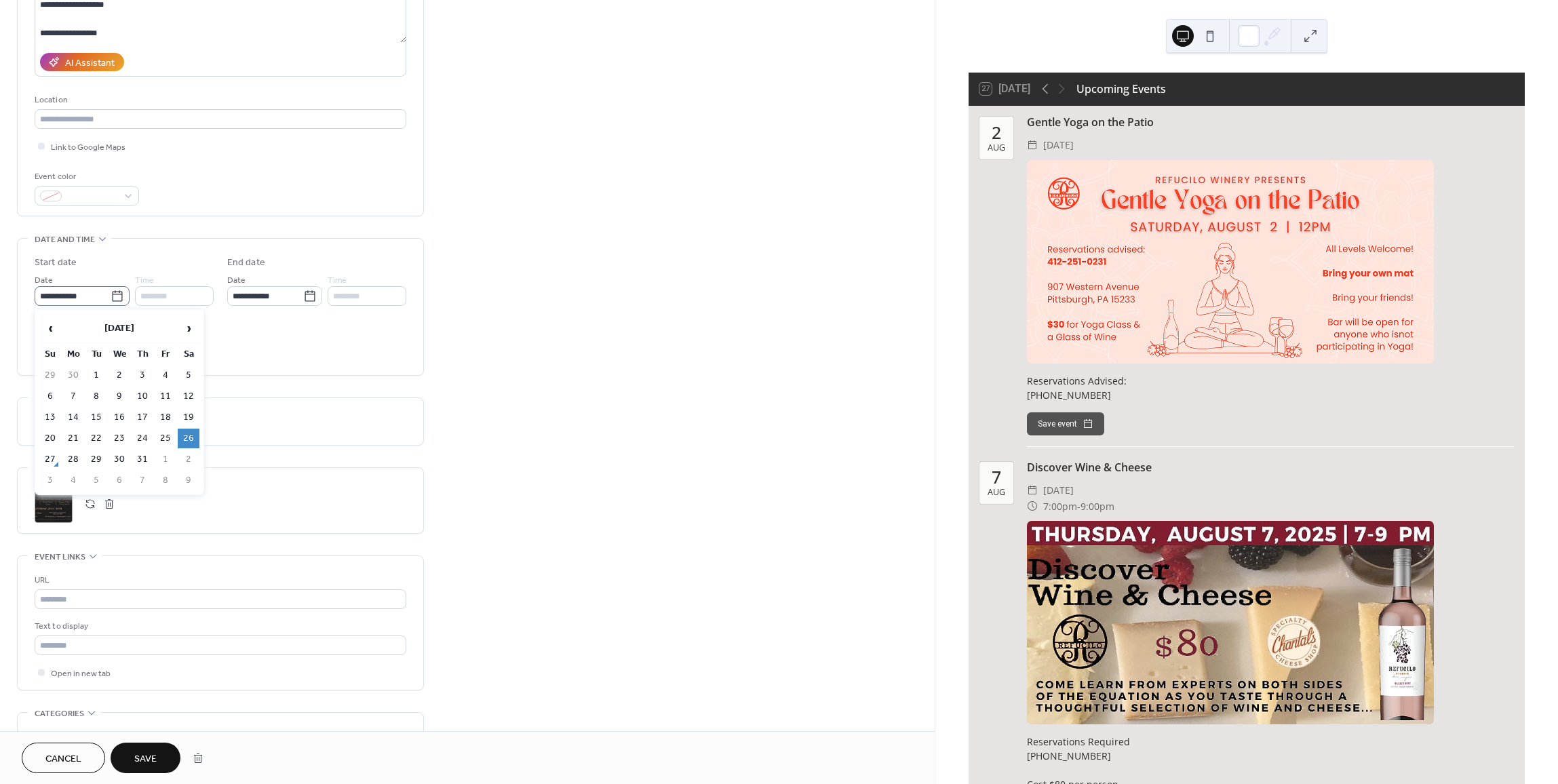 click 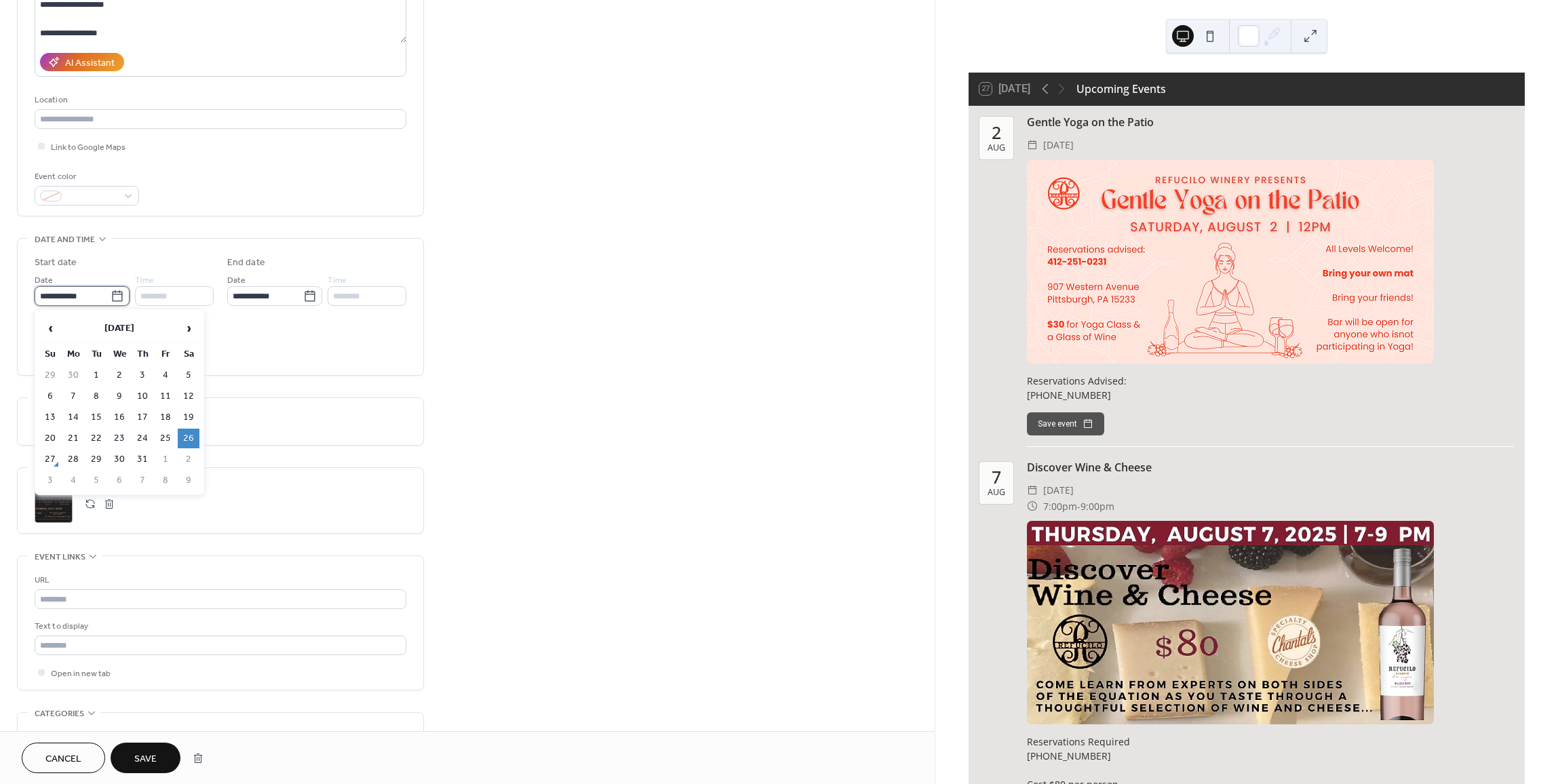 click on "**********" at bounding box center (73, 296) 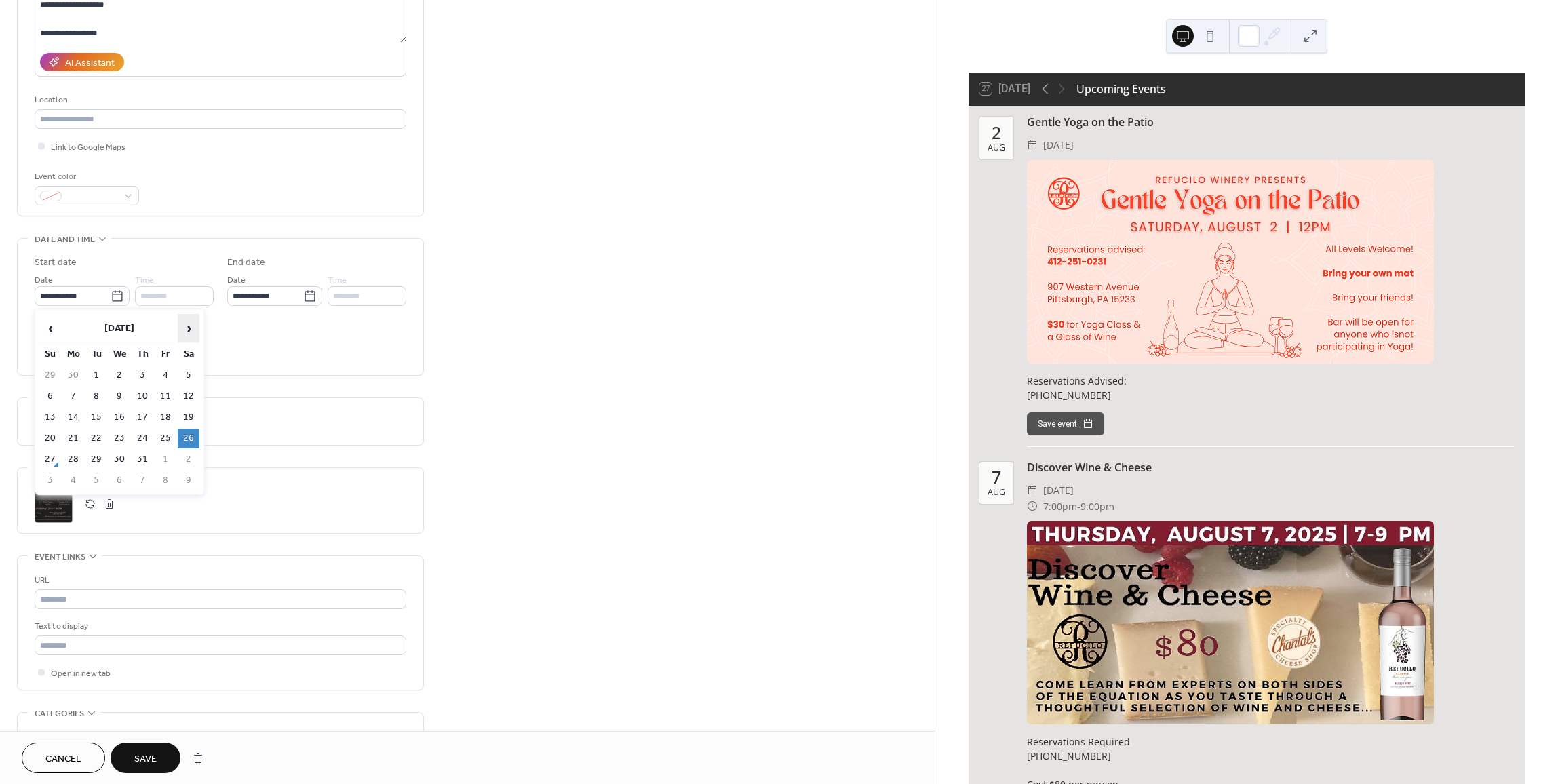 click on "›" at bounding box center [189, 328] 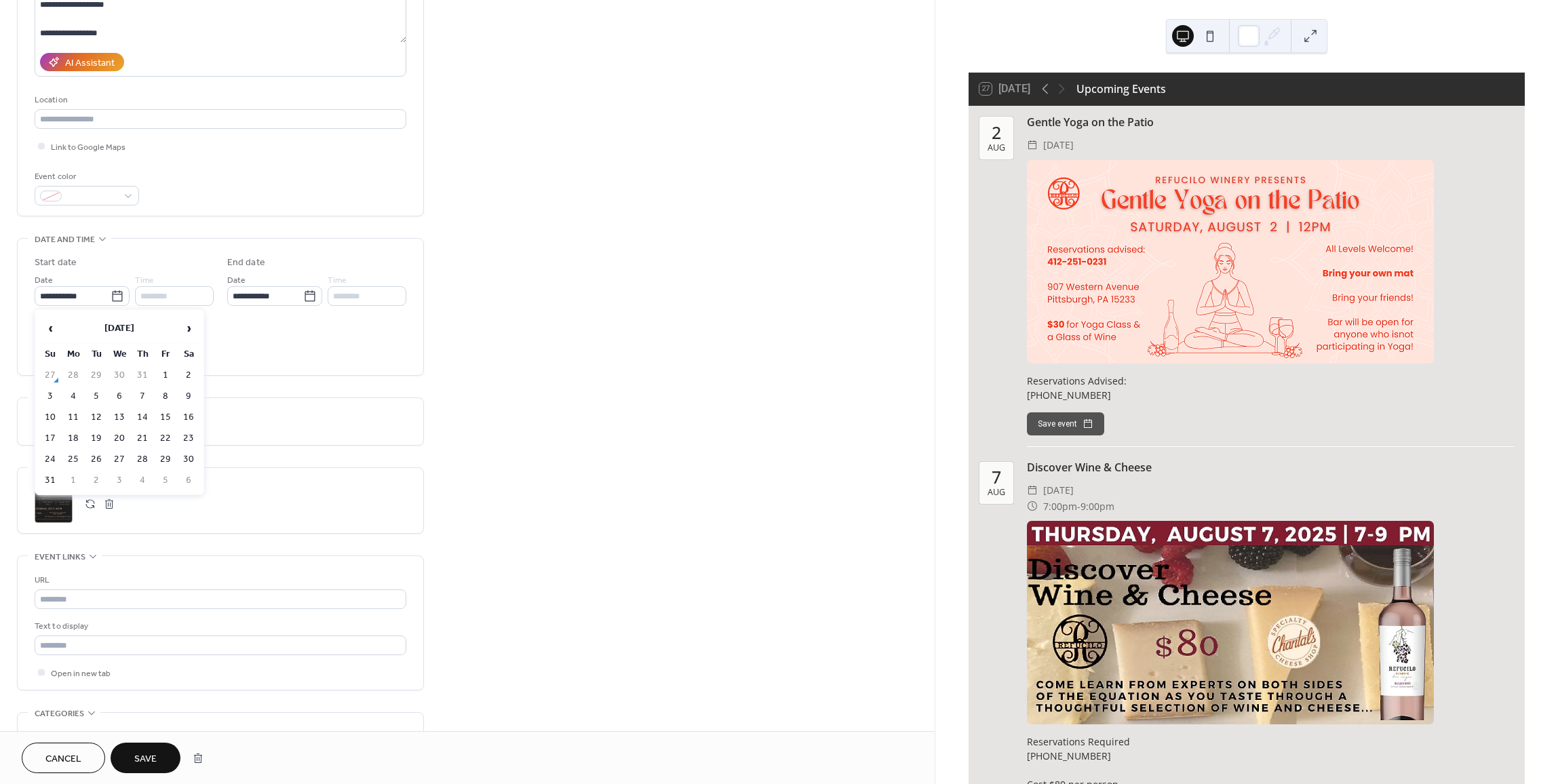 click on "9" at bounding box center (189, 396) 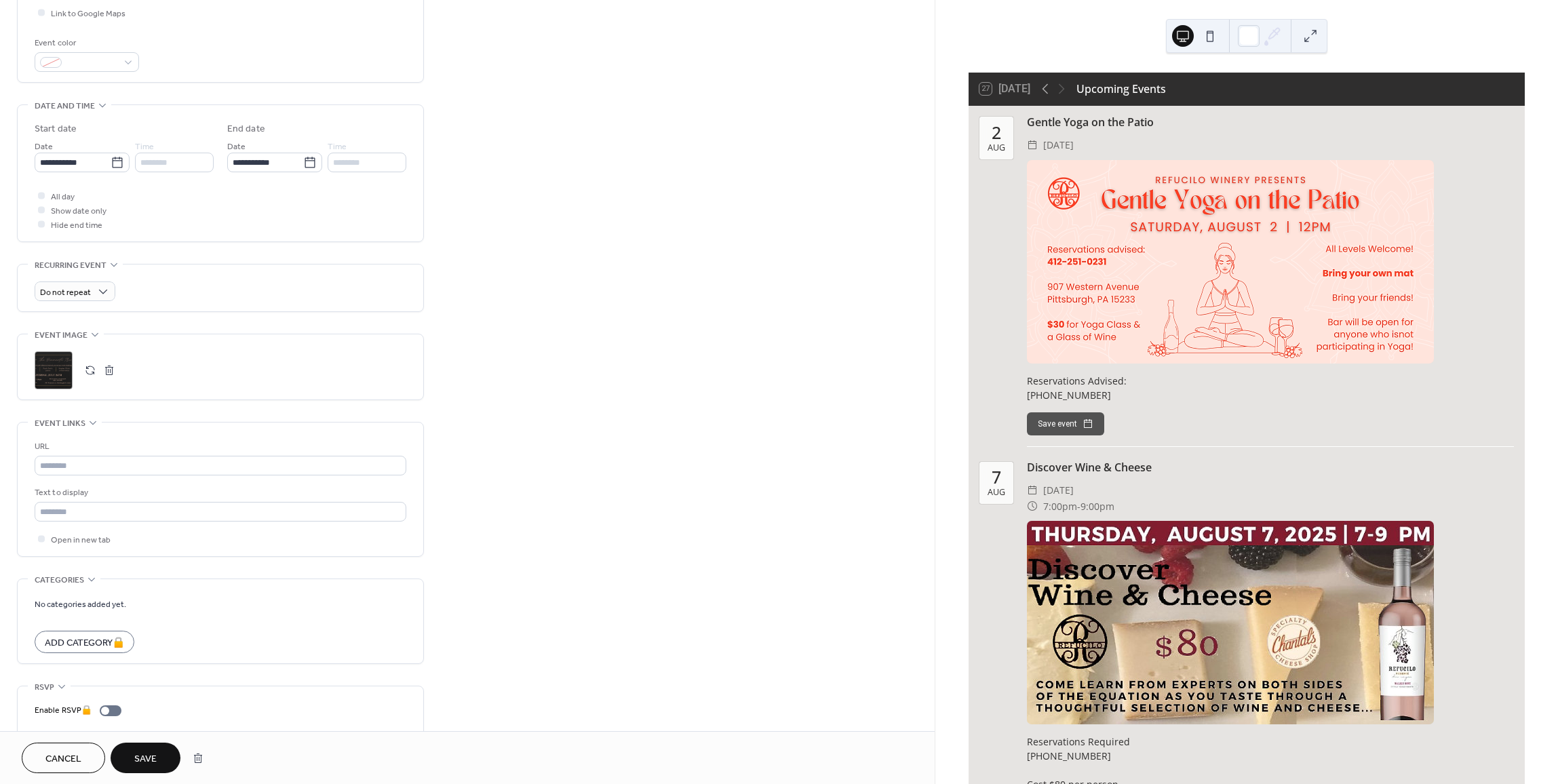 scroll, scrollTop: 339, scrollLeft: 0, axis: vertical 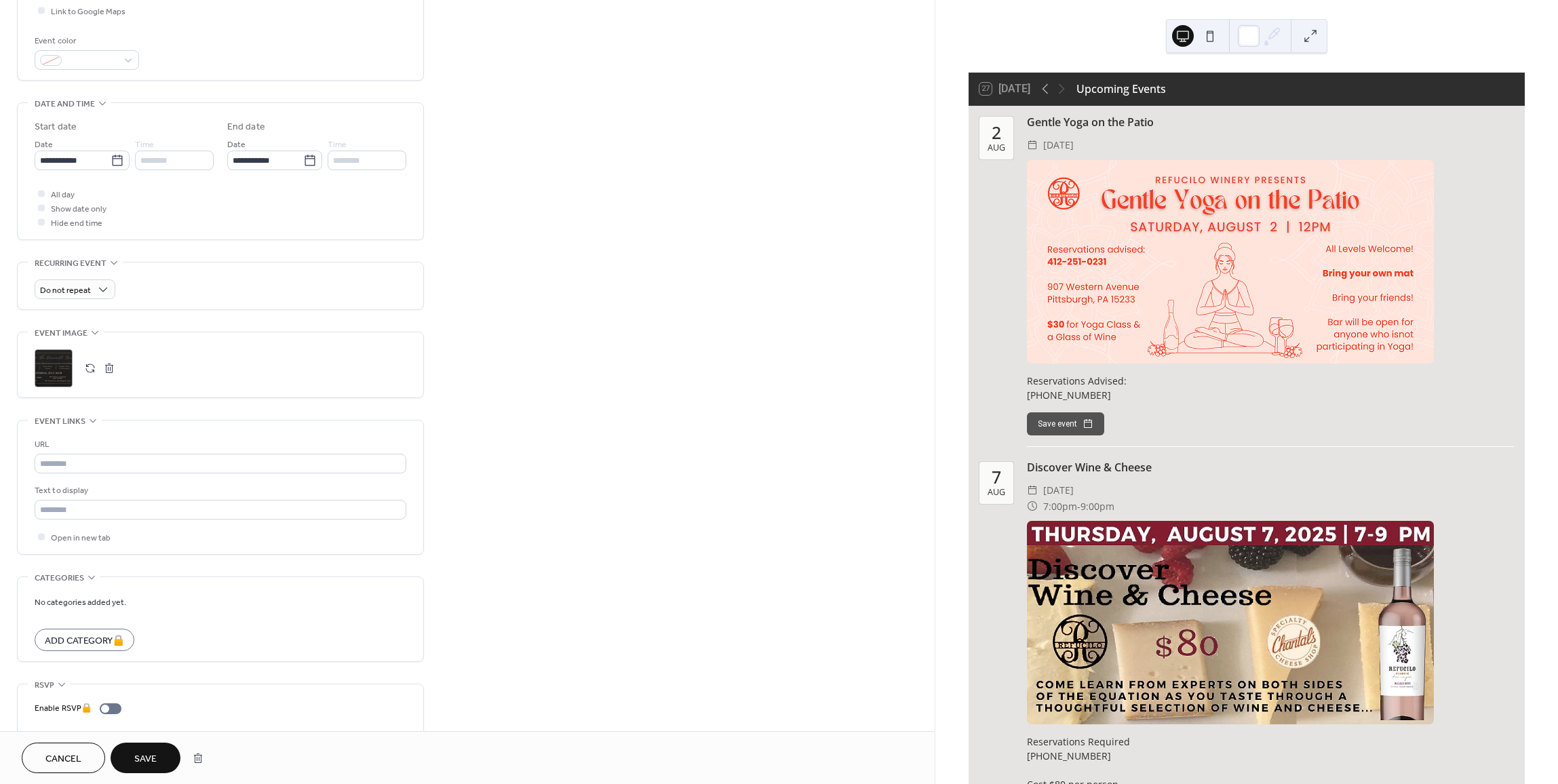 click at bounding box center (109, 368) 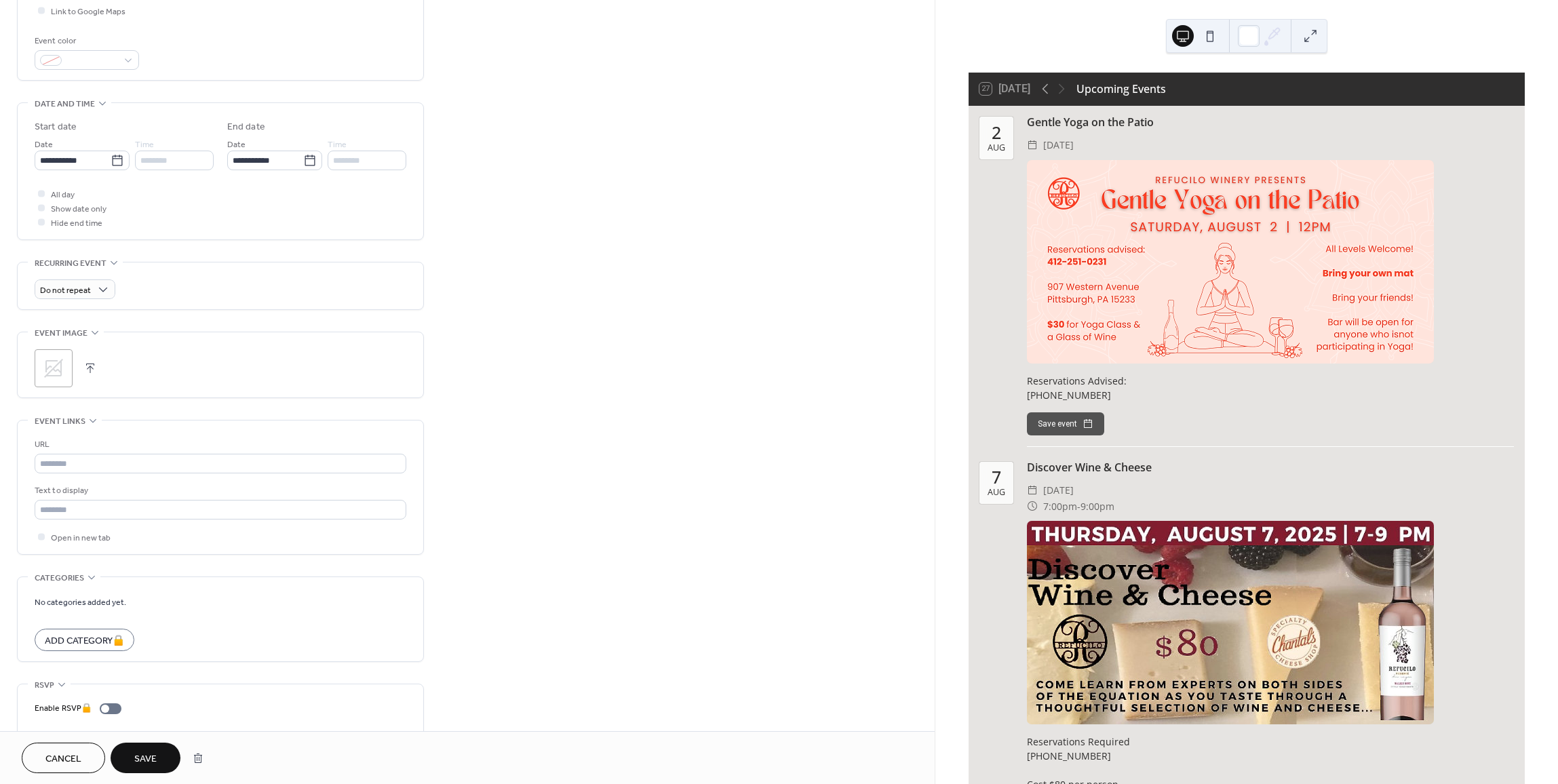 click at bounding box center (90, 368) 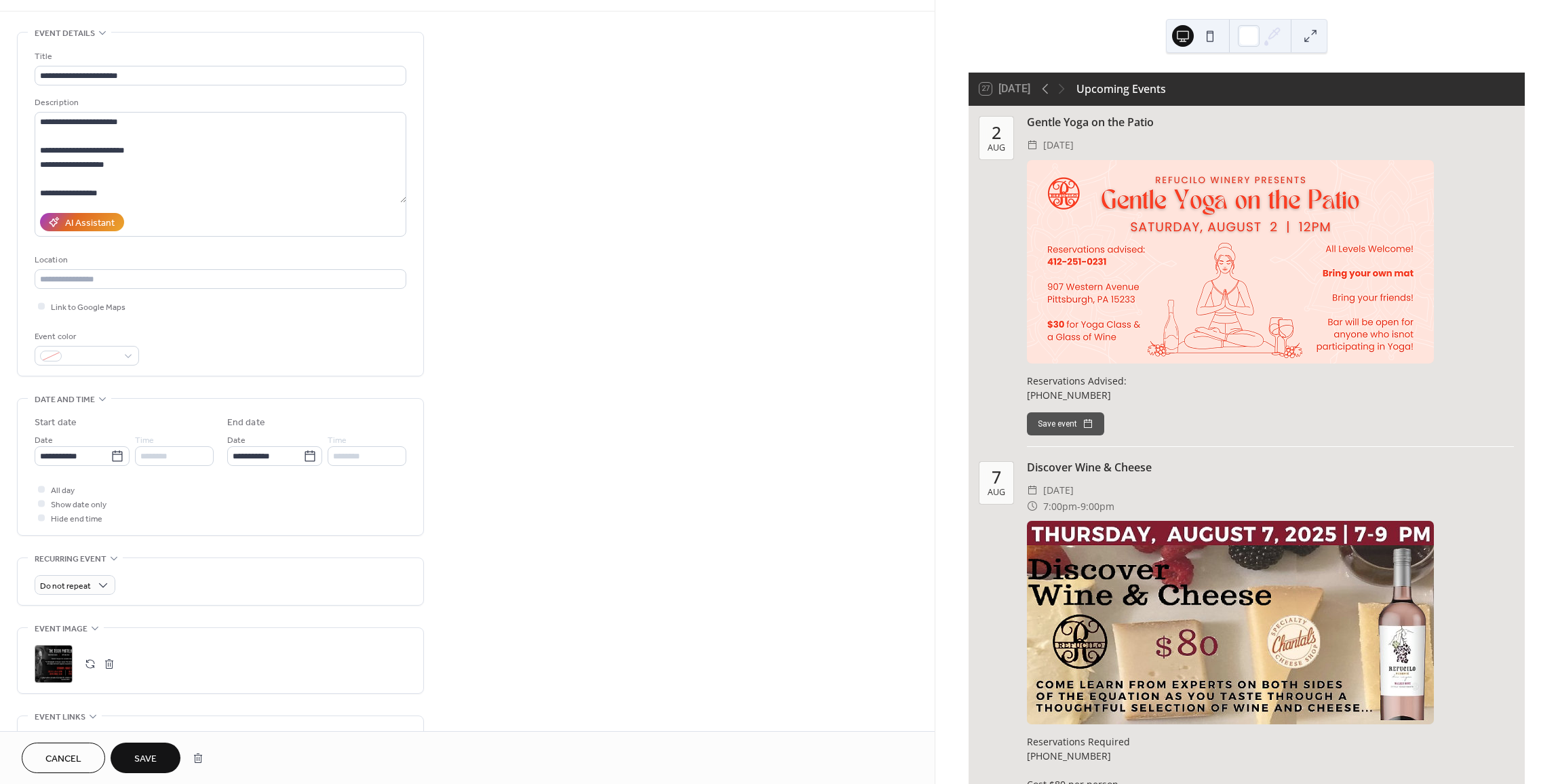 scroll, scrollTop: 0, scrollLeft: 0, axis: both 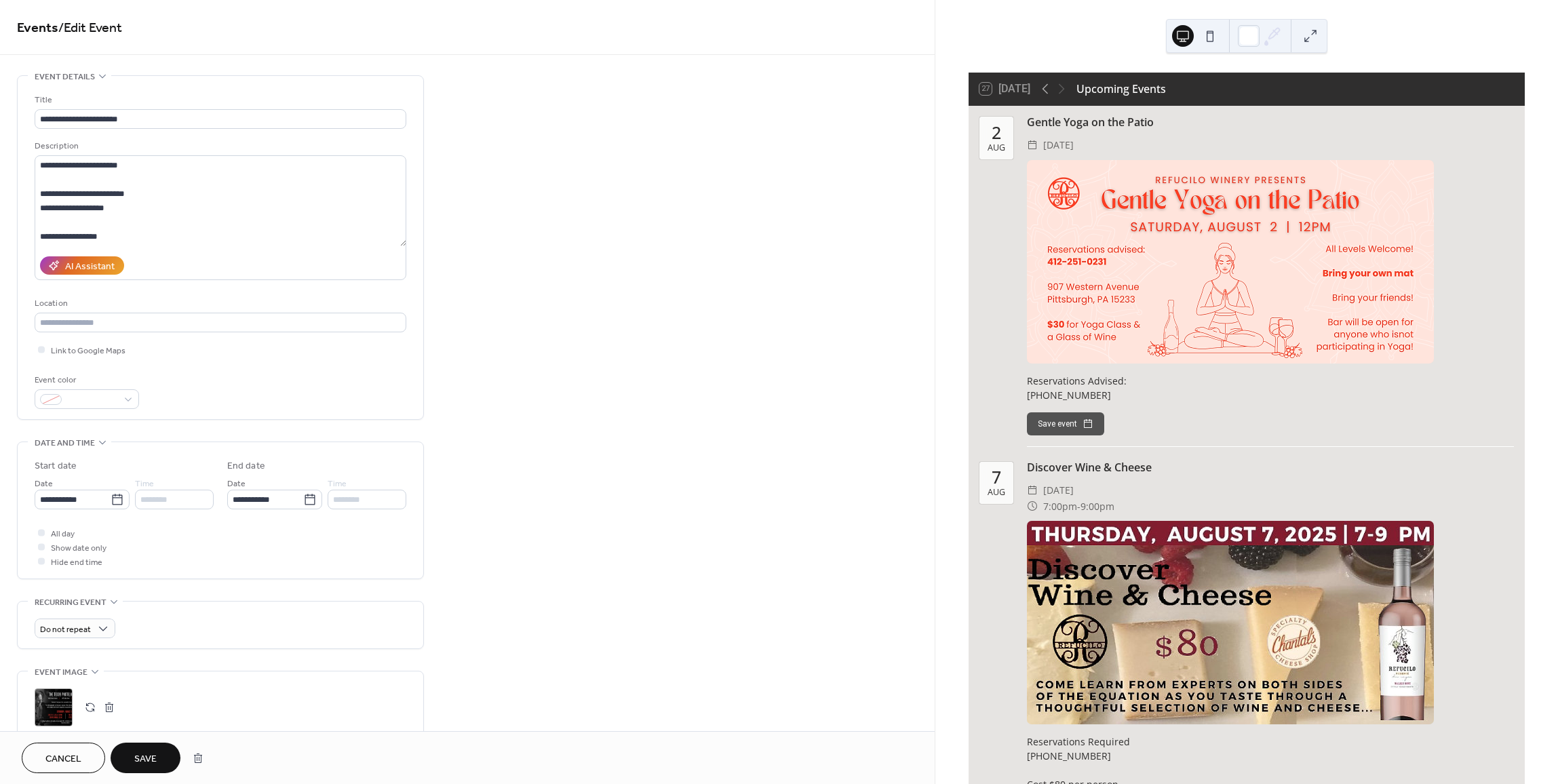 click on "Save" at bounding box center [145, 759] 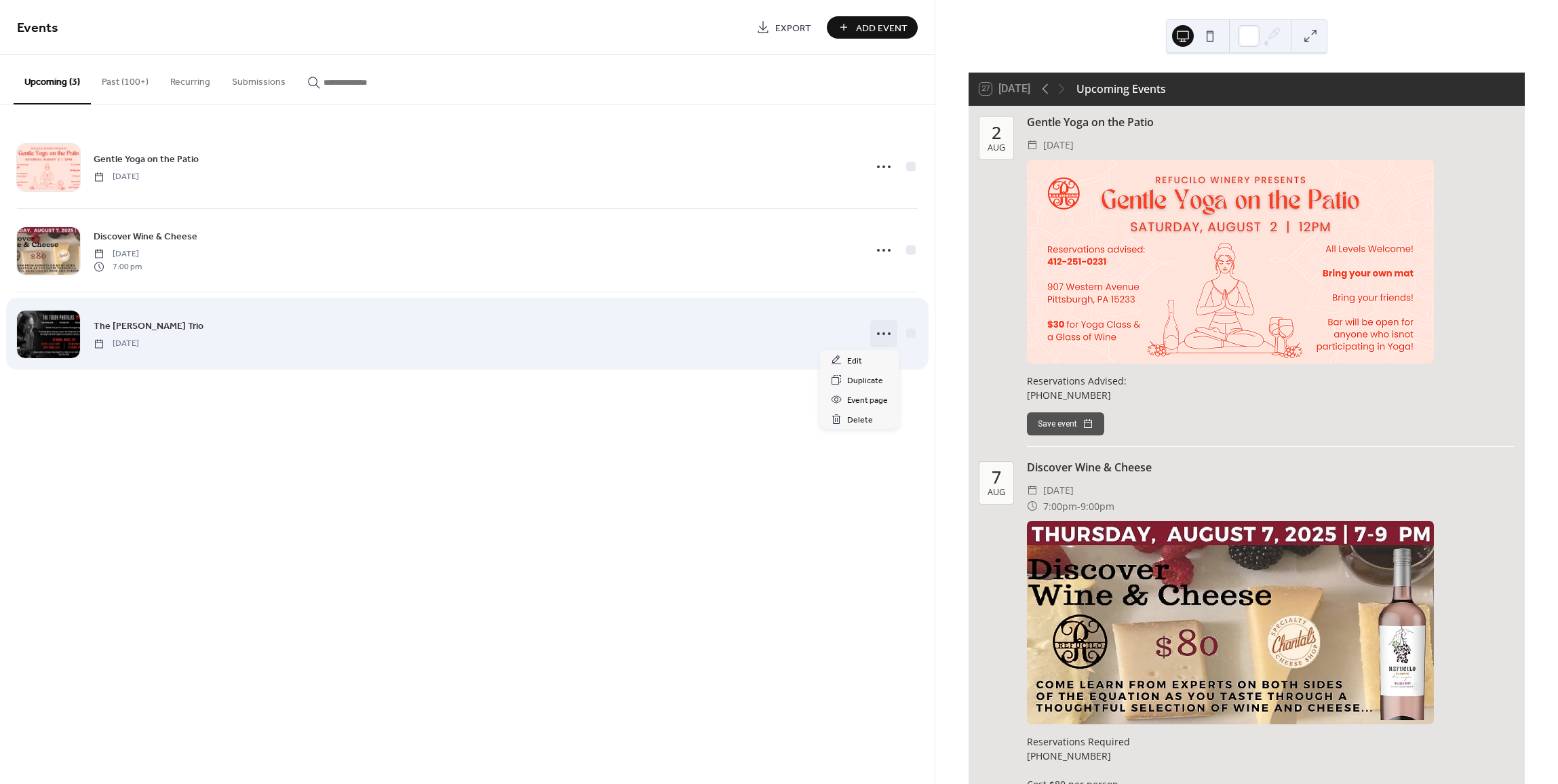 click 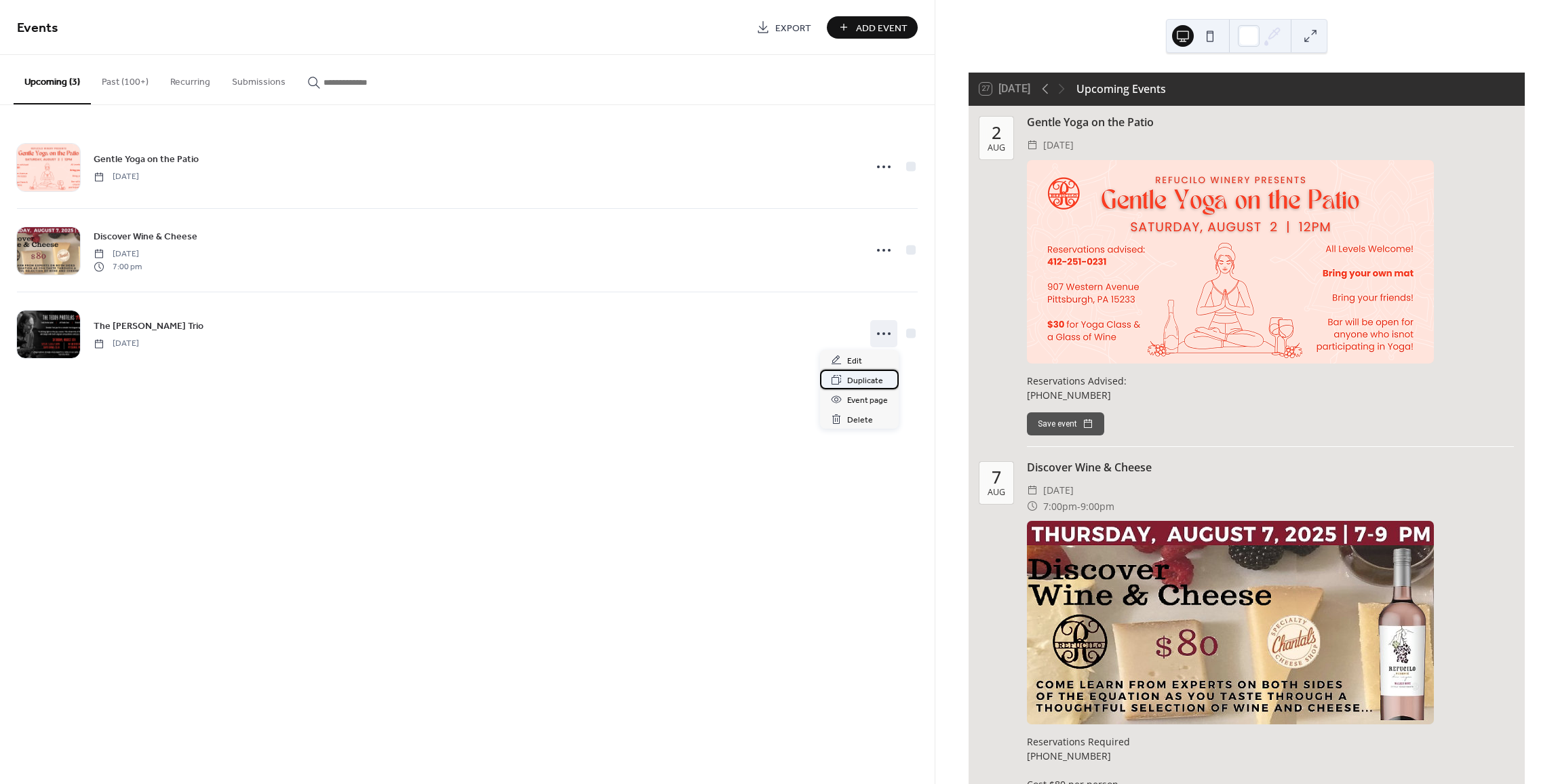 click on "Duplicate" at bounding box center [865, 380] 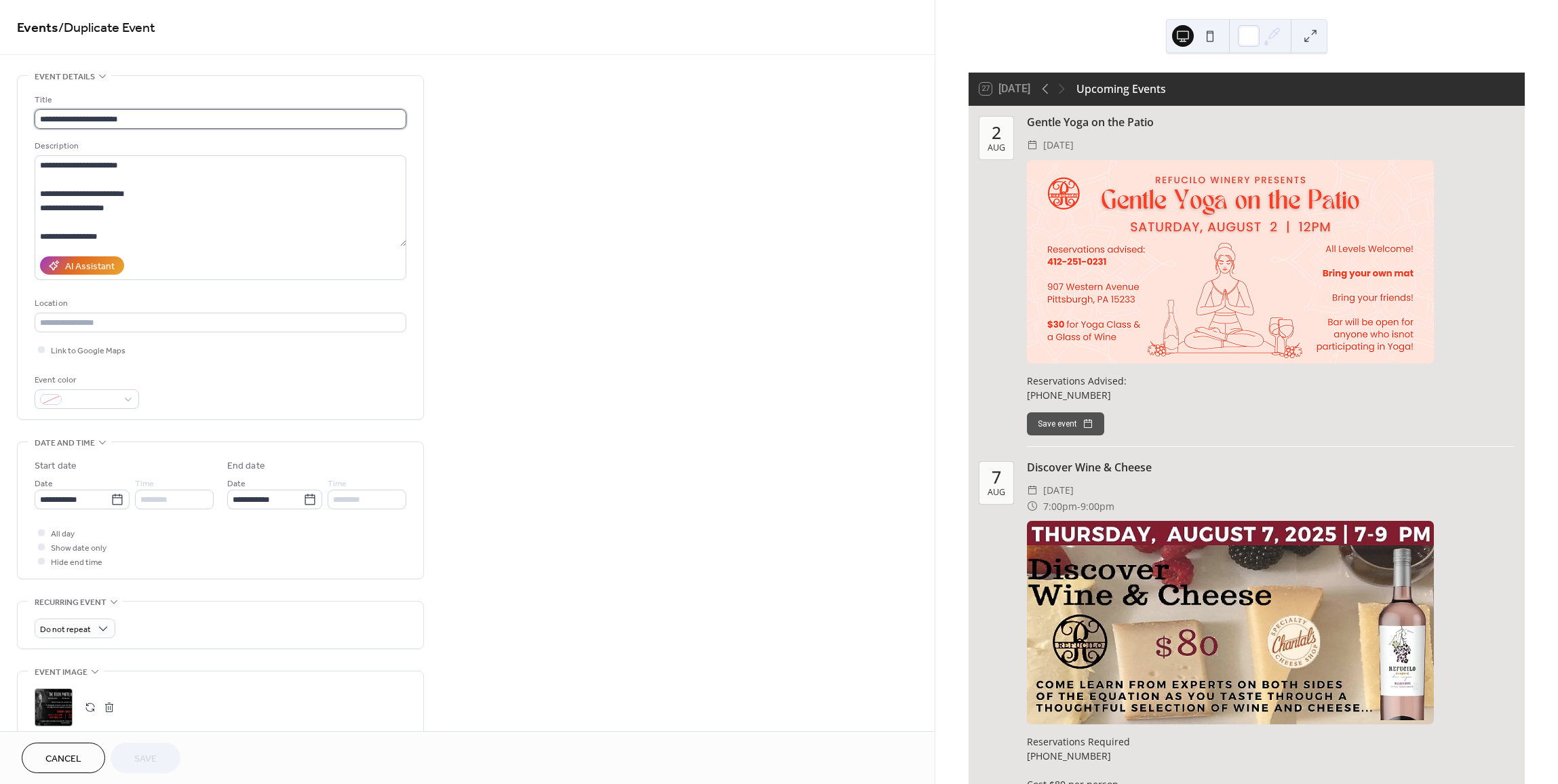 click on "**********" at bounding box center [220, 119] 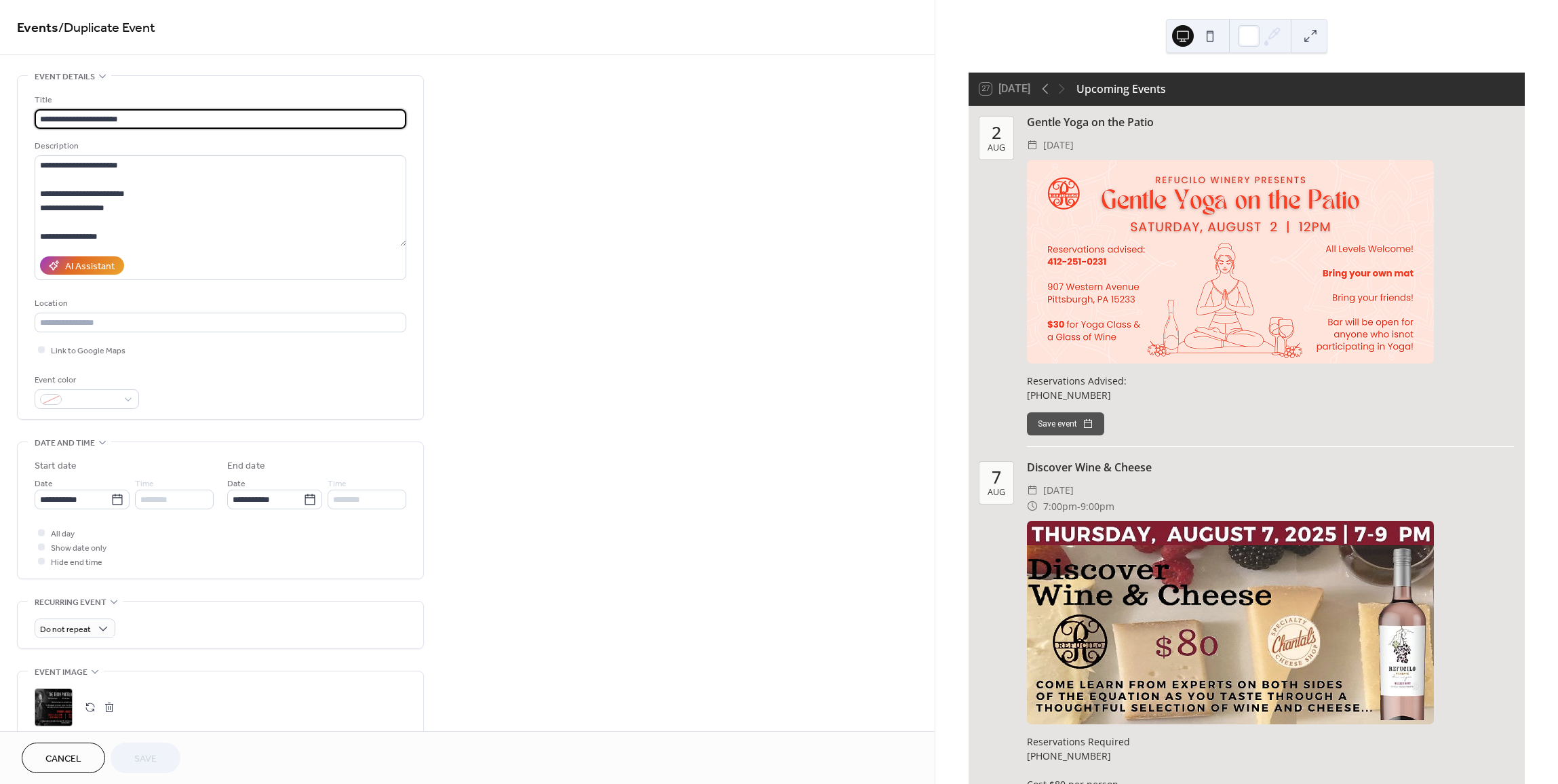 click on "**********" at bounding box center (220, 119) 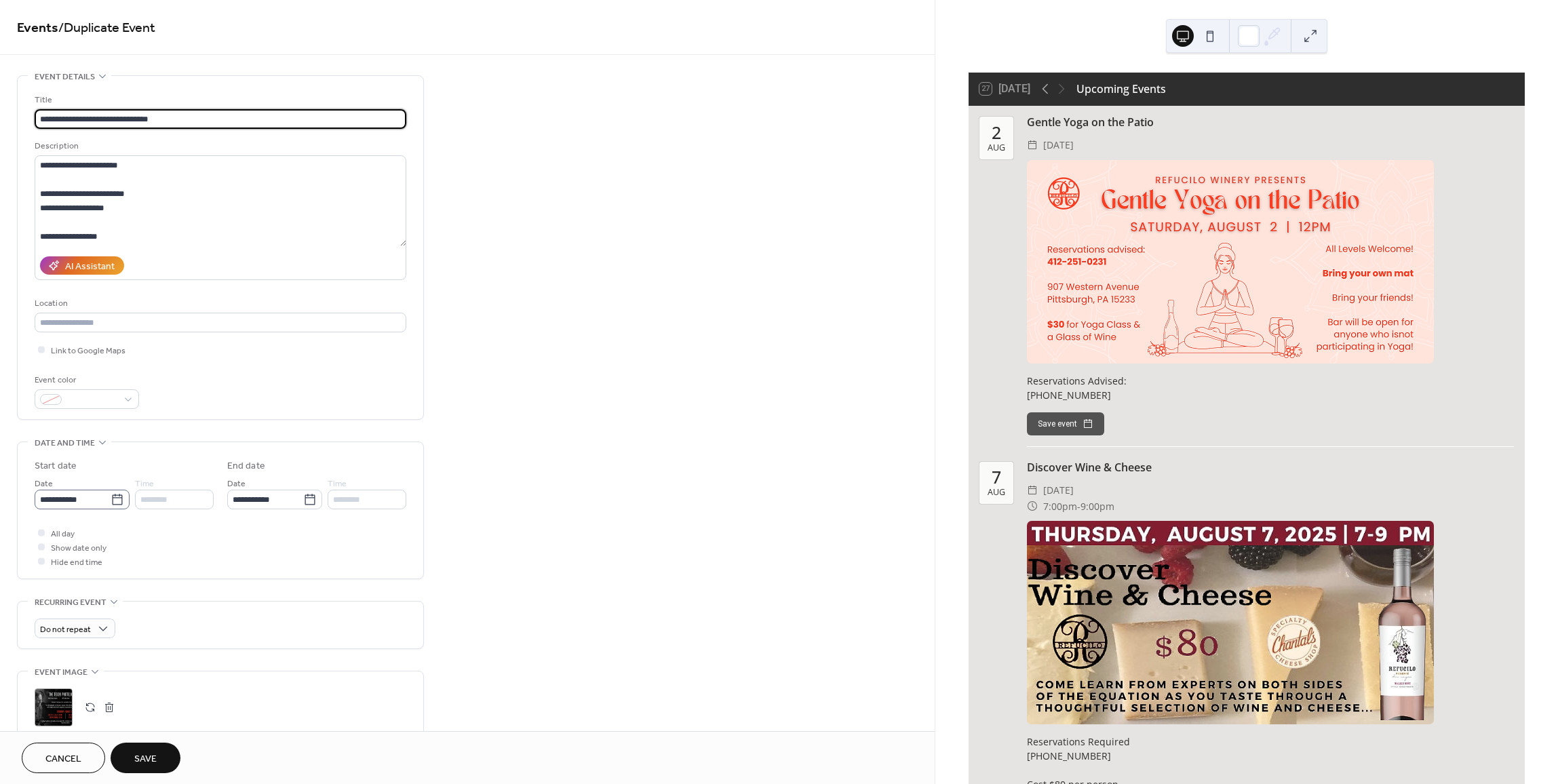 type on "**********" 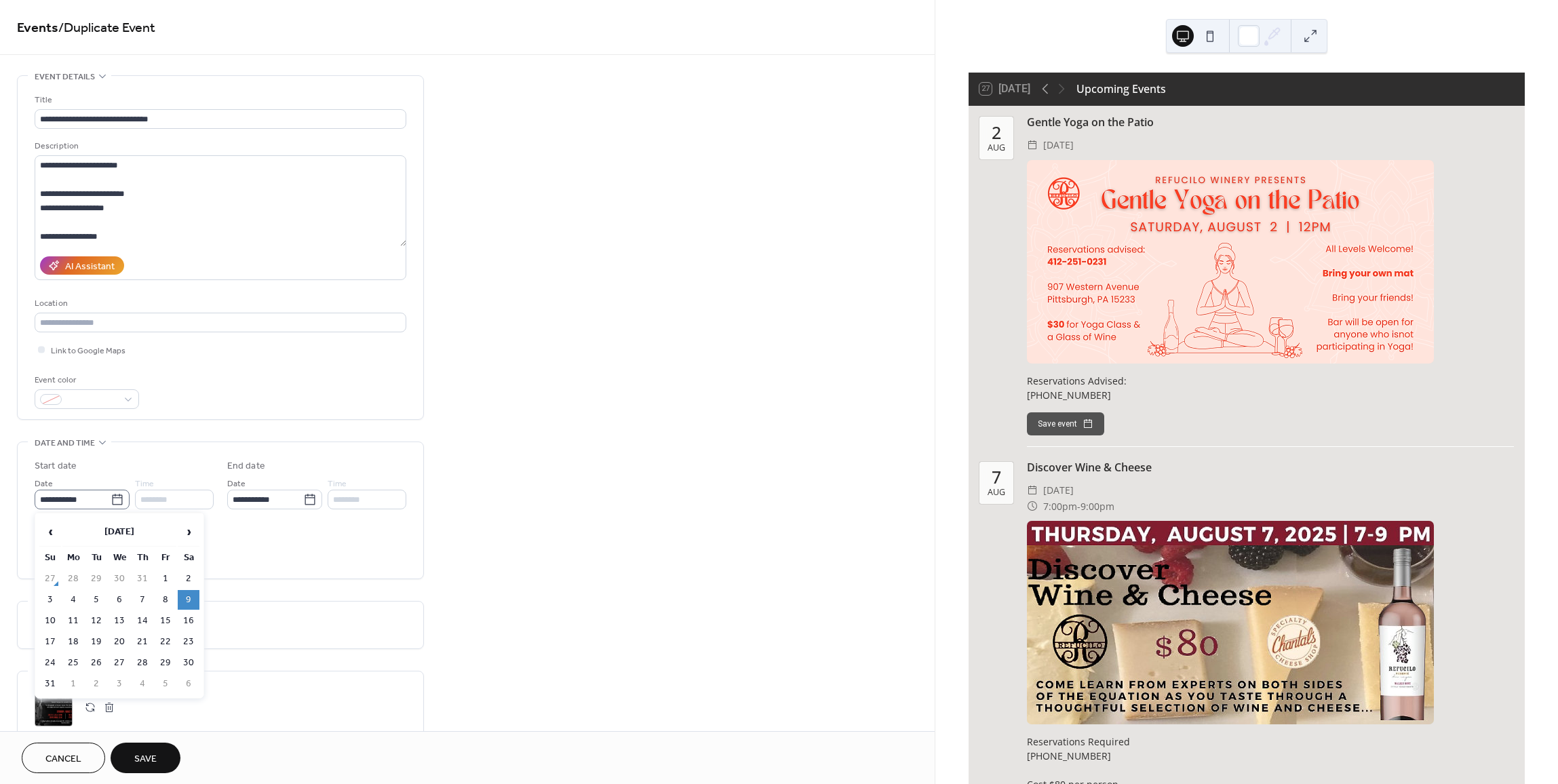 click 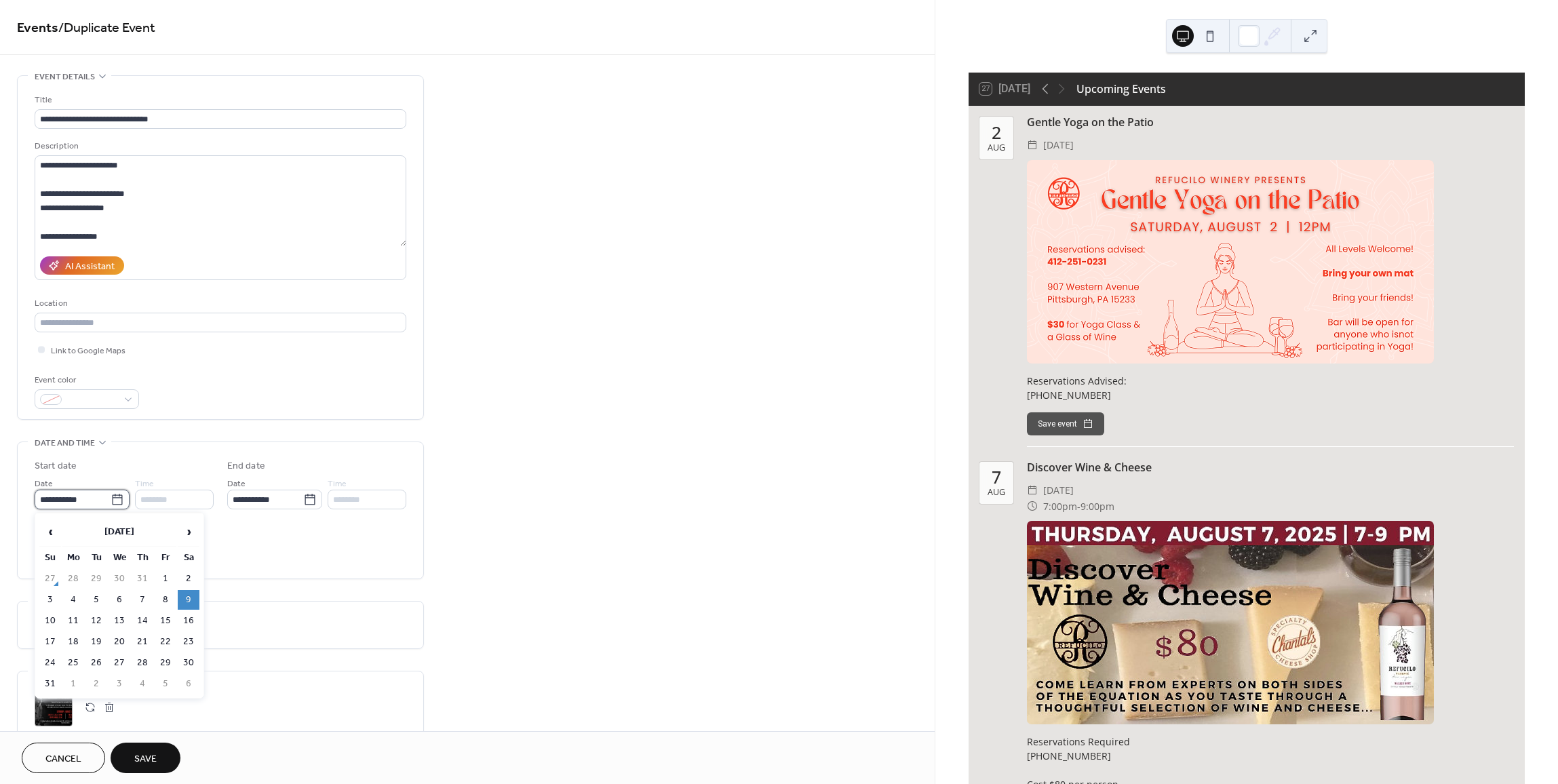click on "**********" at bounding box center (73, 499) 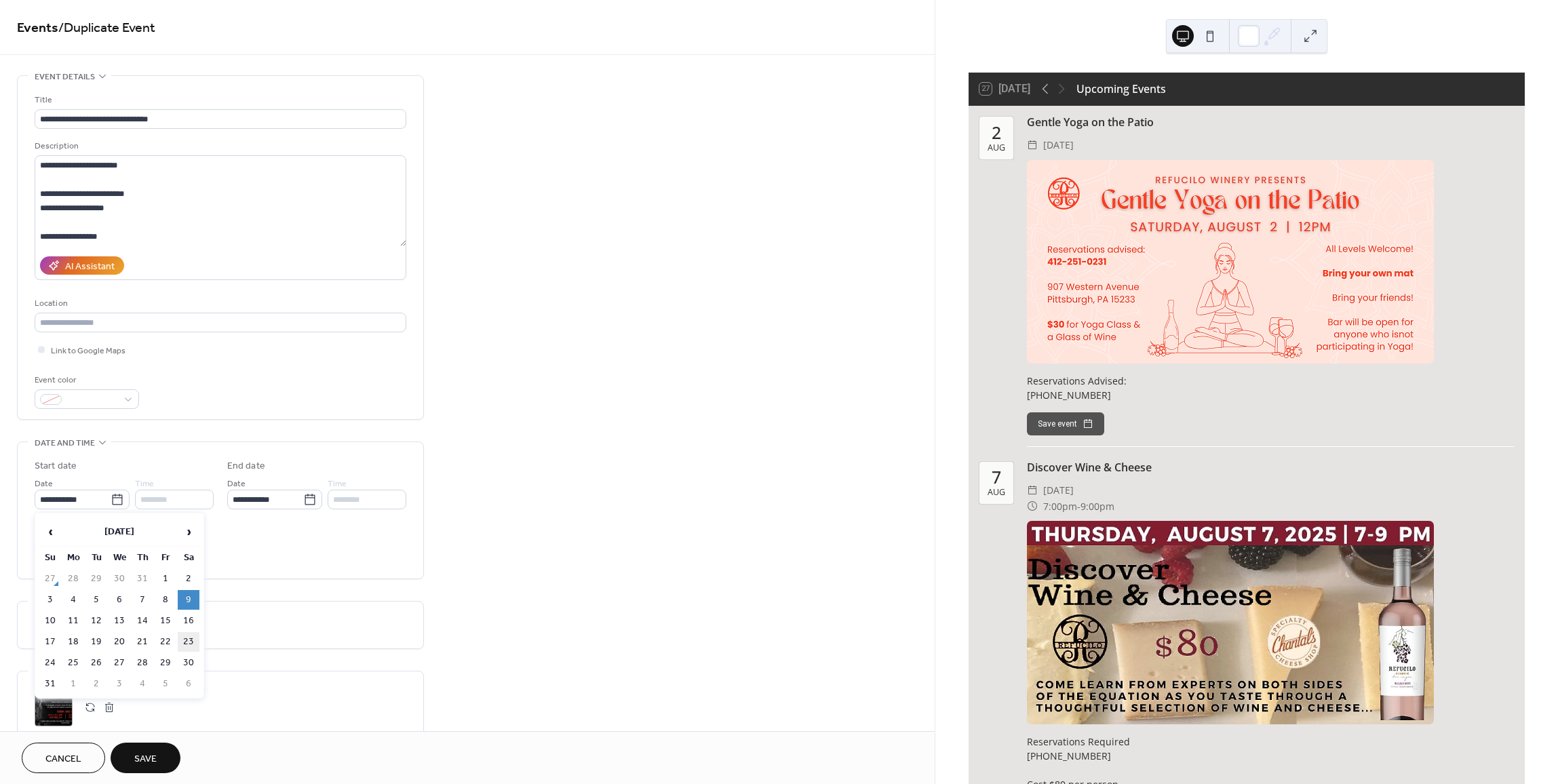 click on "23" at bounding box center [189, 642] 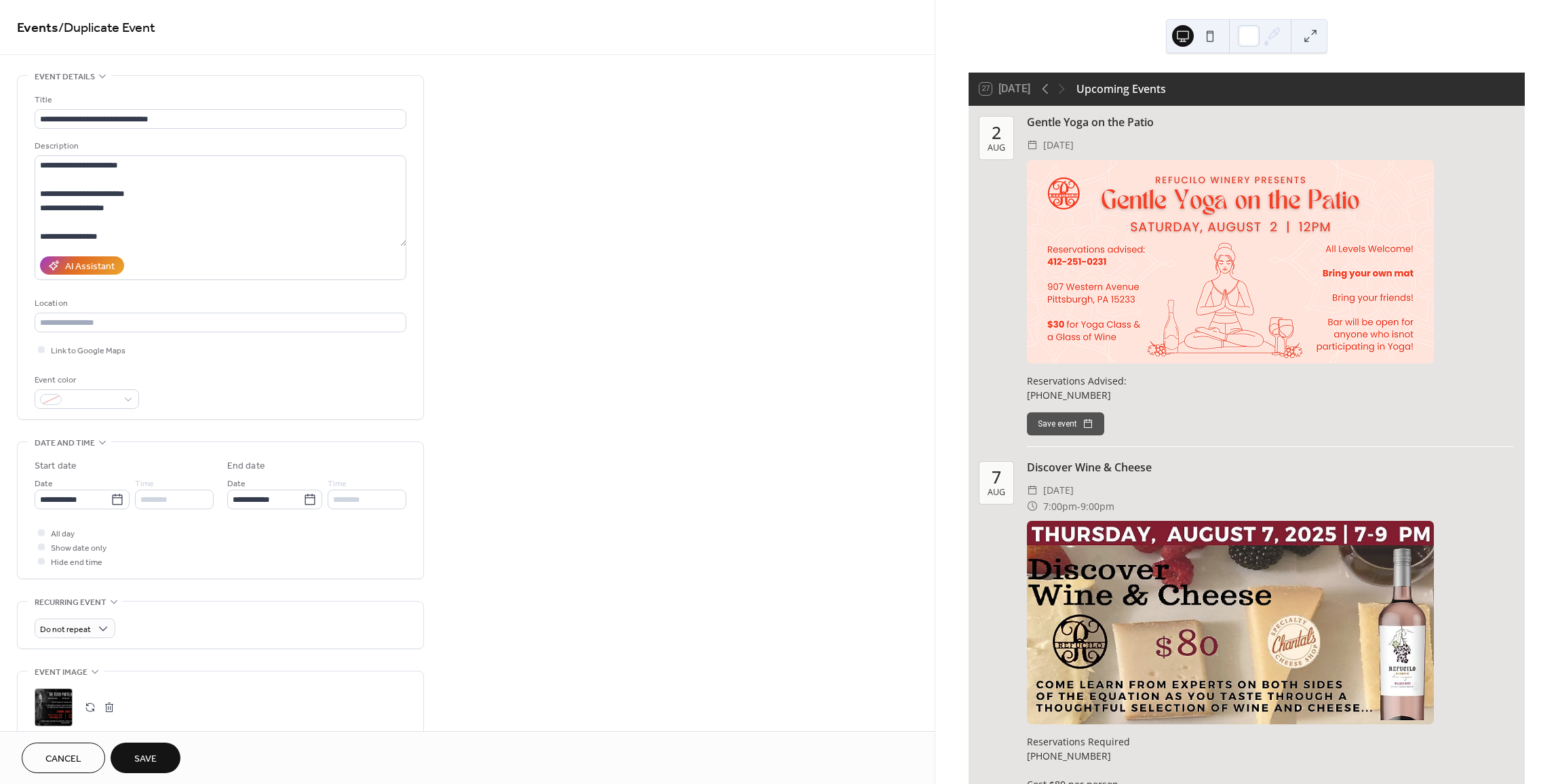 click at bounding box center (109, 707) 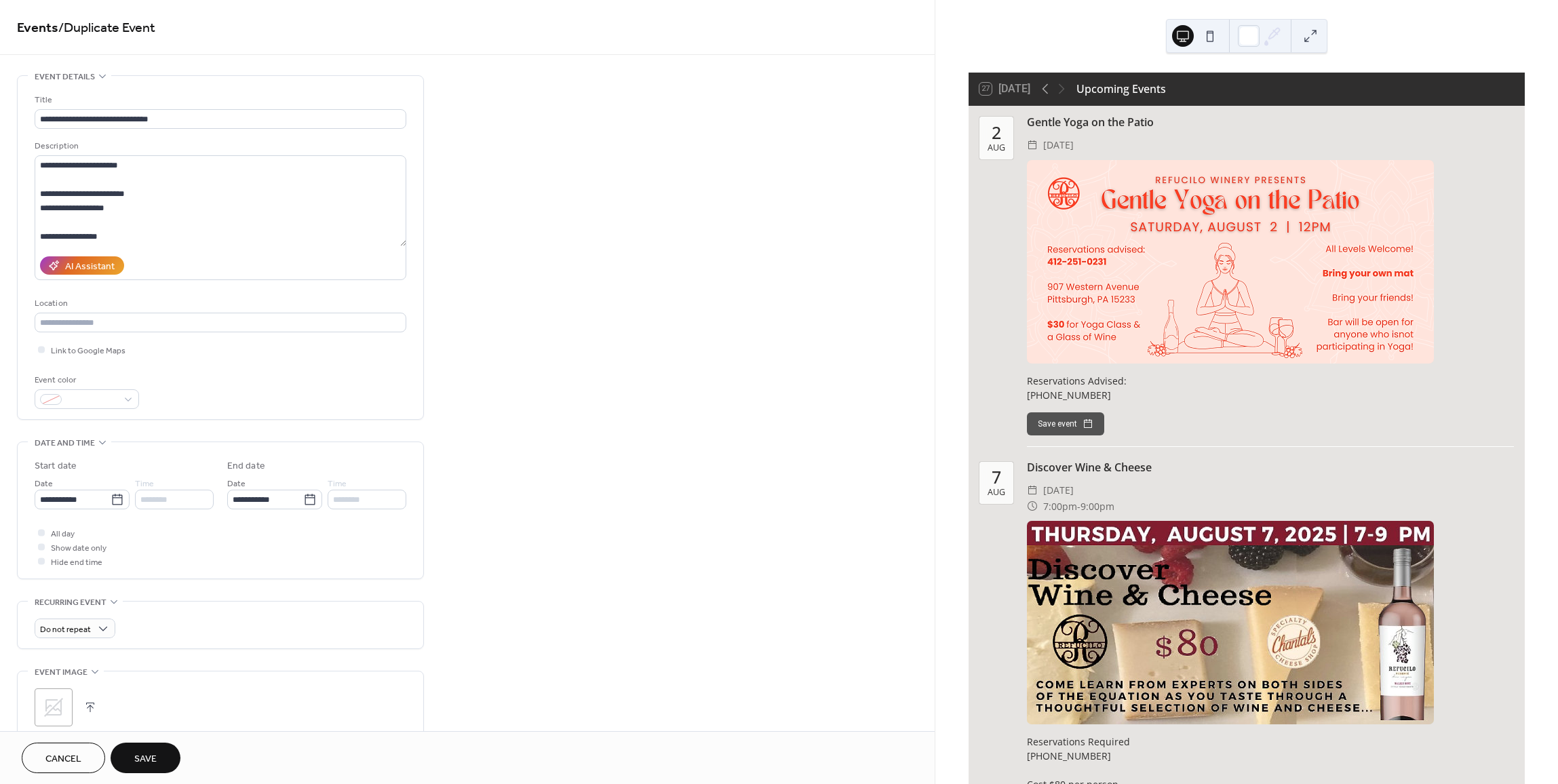 click at bounding box center (90, 707) 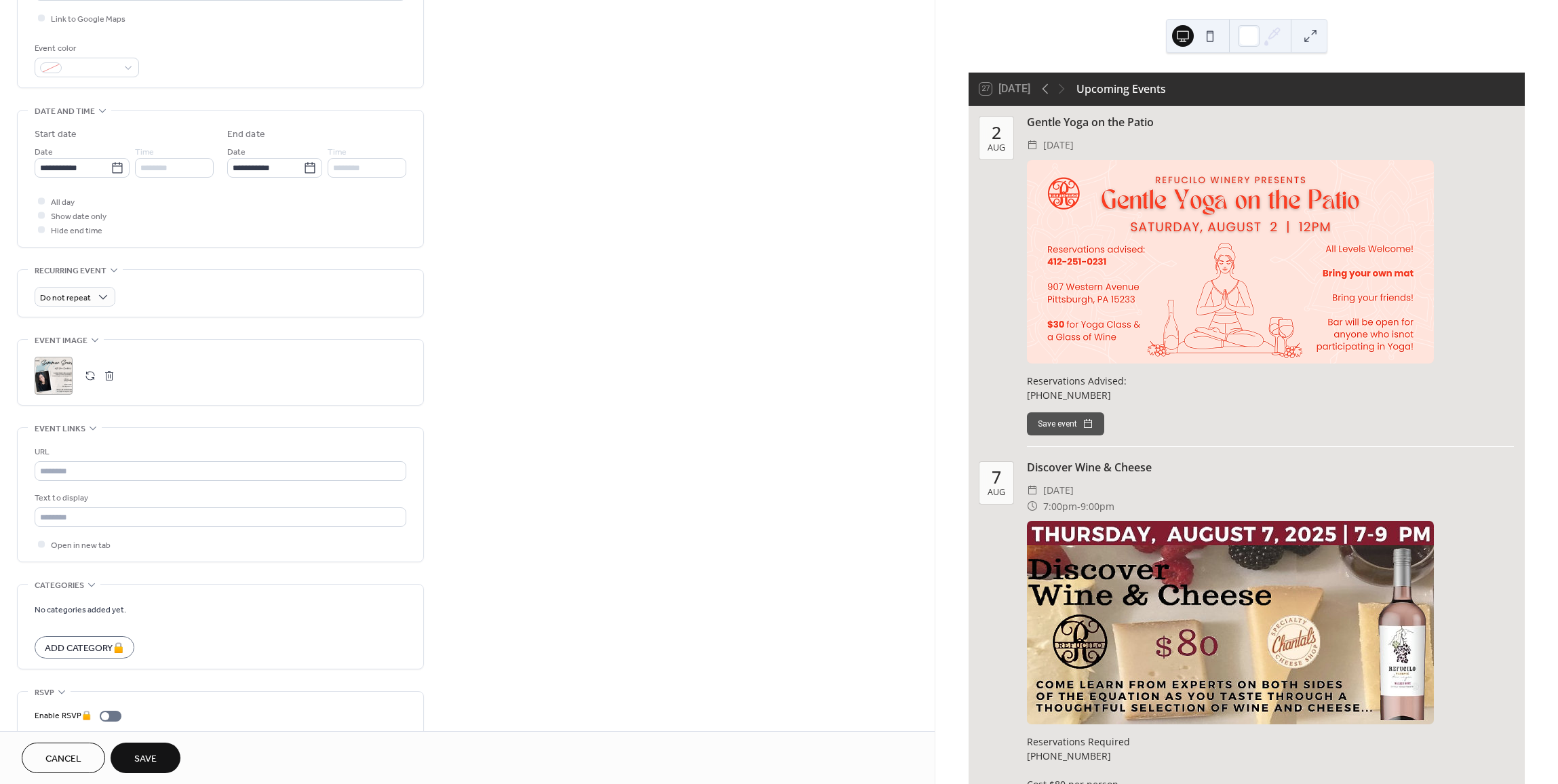 scroll, scrollTop: 378, scrollLeft: 0, axis: vertical 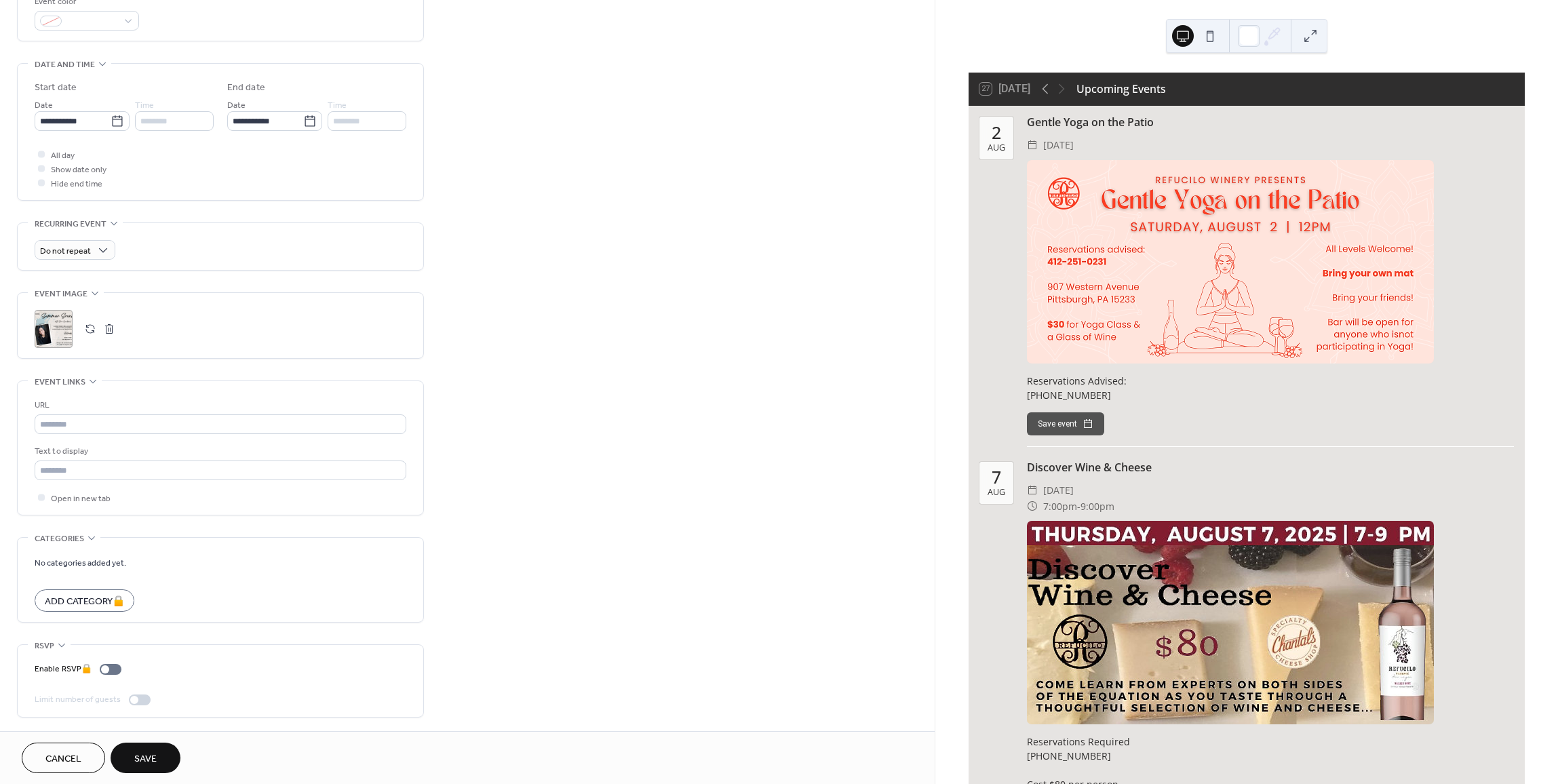 click on "Save" at bounding box center (145, 759) 